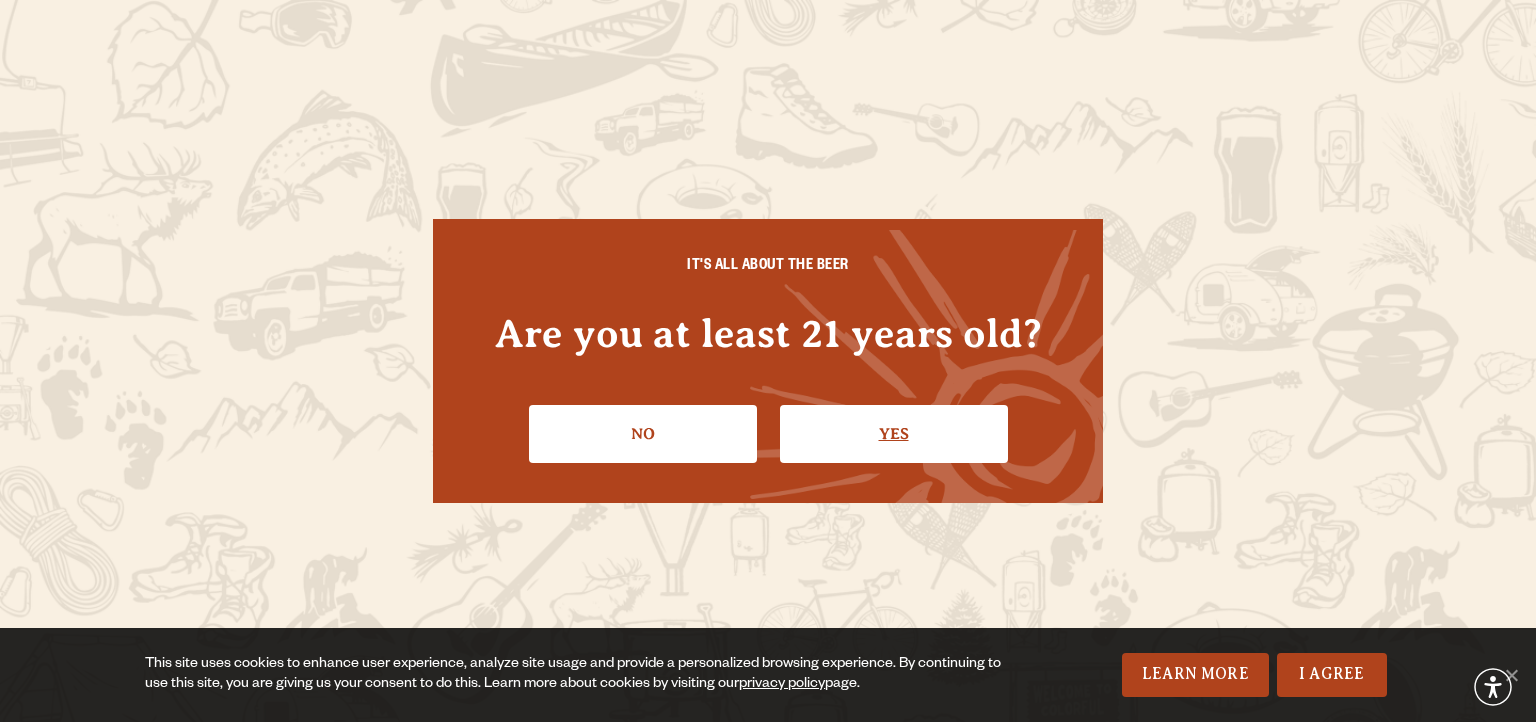 scroll, scrollTop: 0, scrollLeft: 0, axis: both 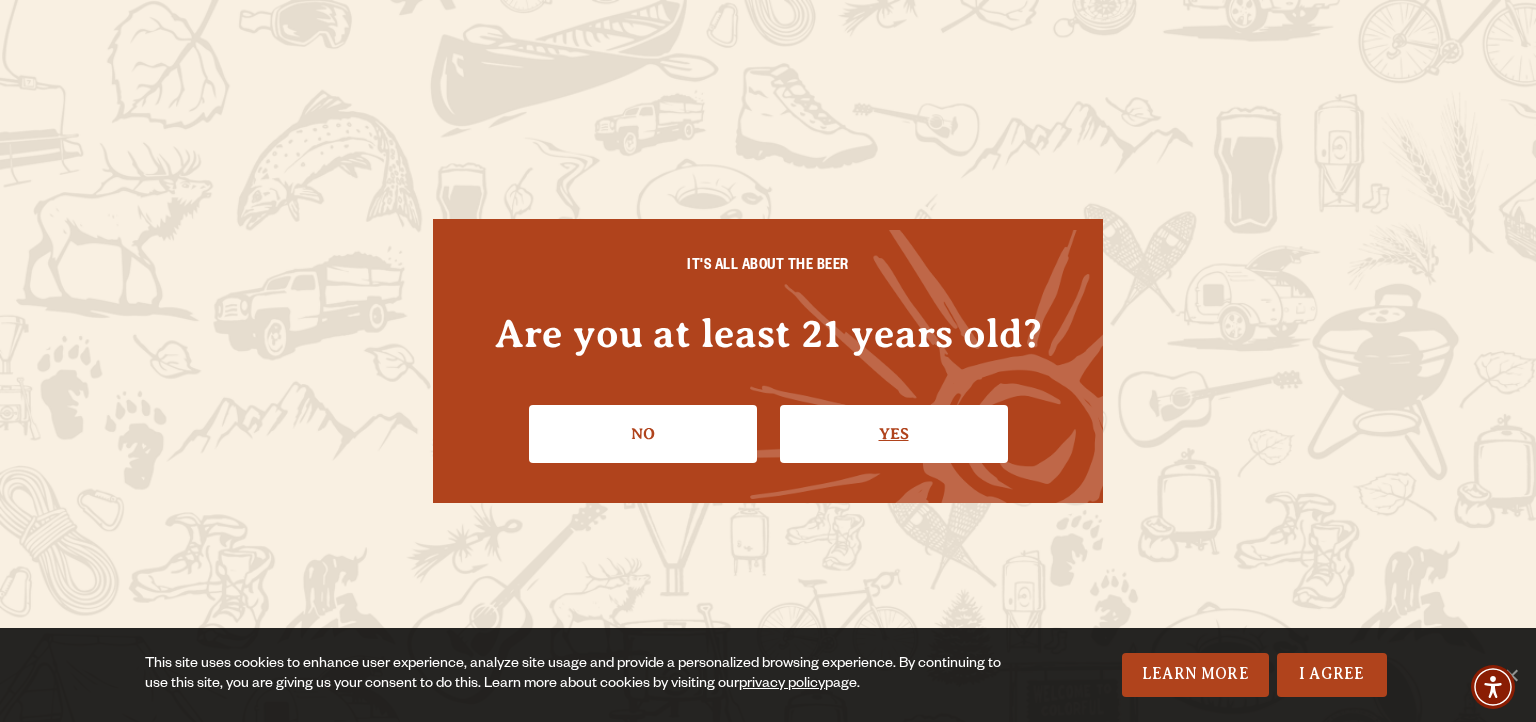 click on "Yes" at bounding box center (894, 434) 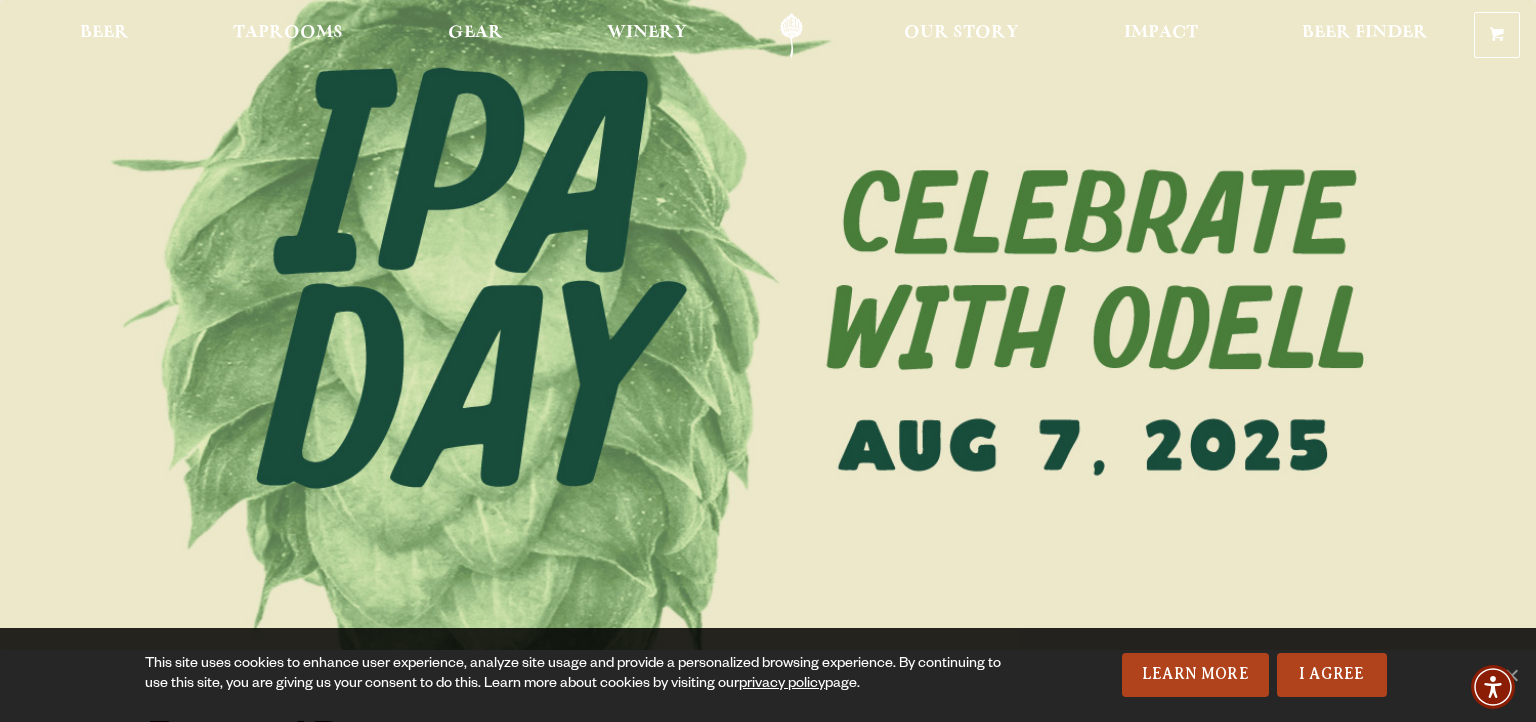 click at bounding box center [768, 325] 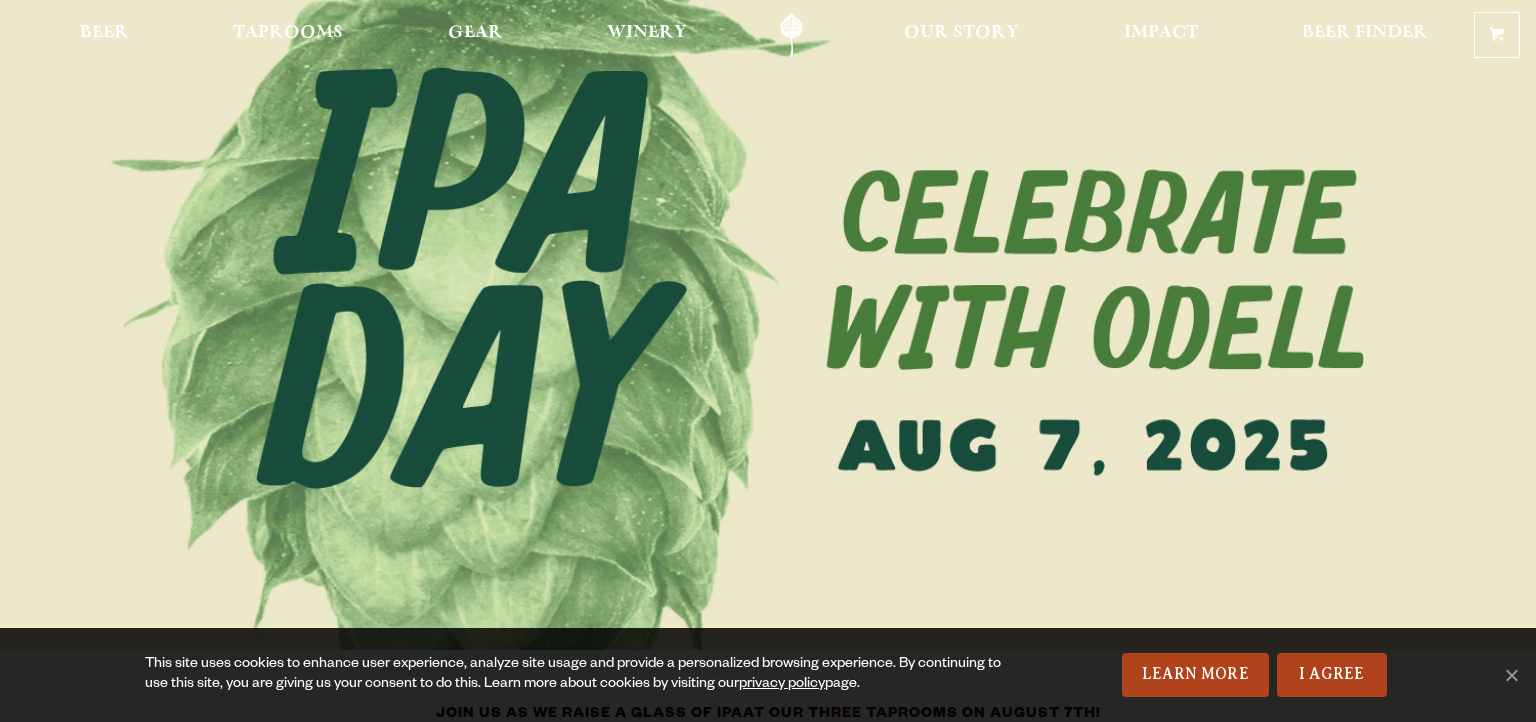 scroll, scrollTop: 0, scrollLeft: 0, axis: both 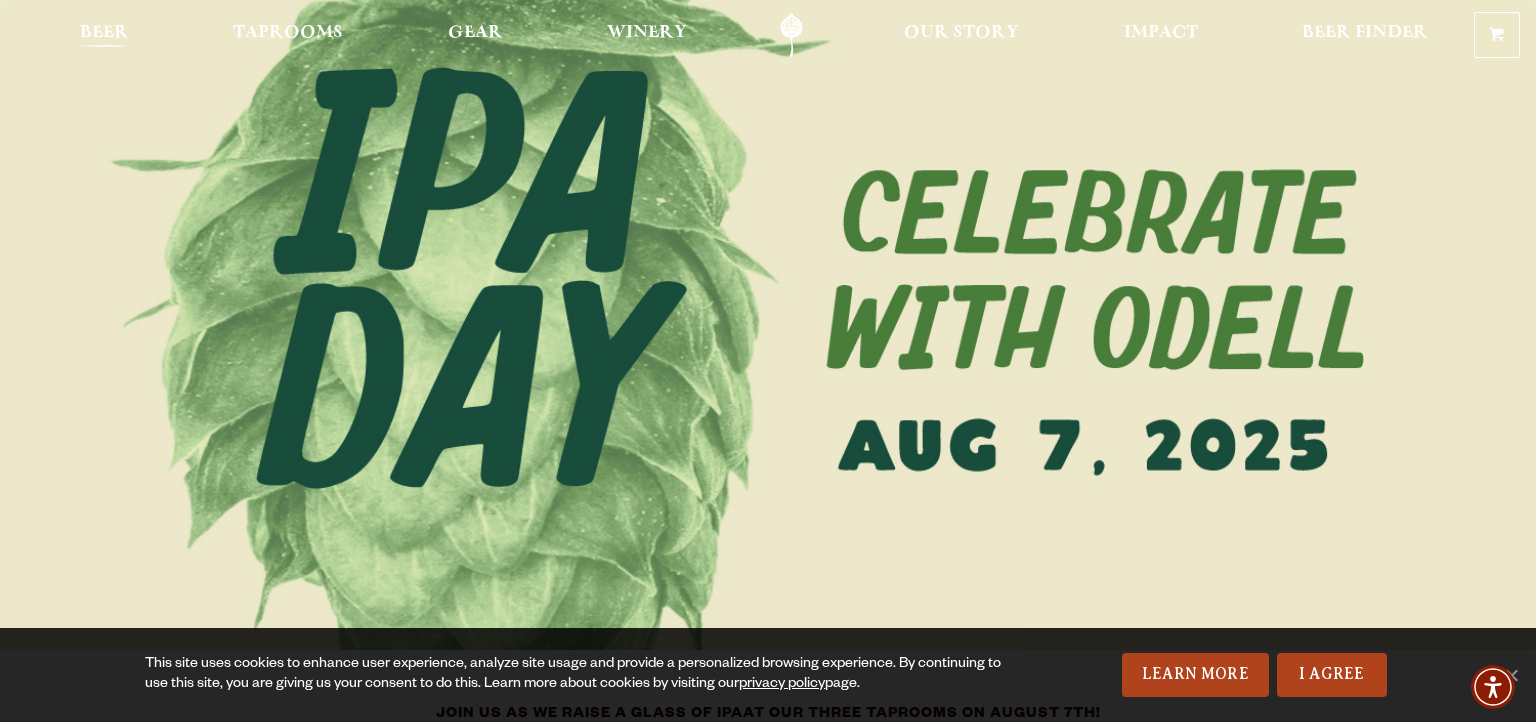 click on "Beer" at bounding box center [104, 33] 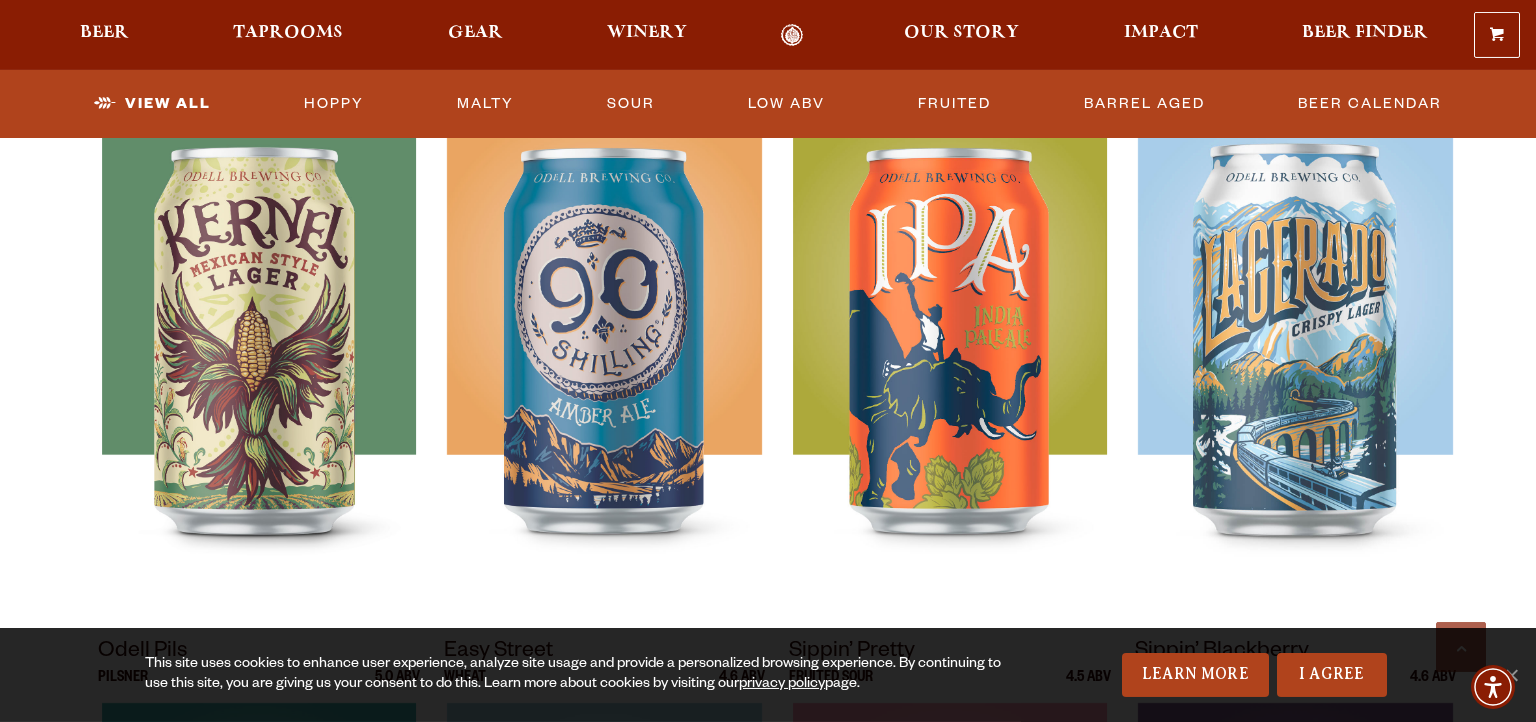 scroll, scrollTop: 950, scrollLeft: 0, axis: vertical 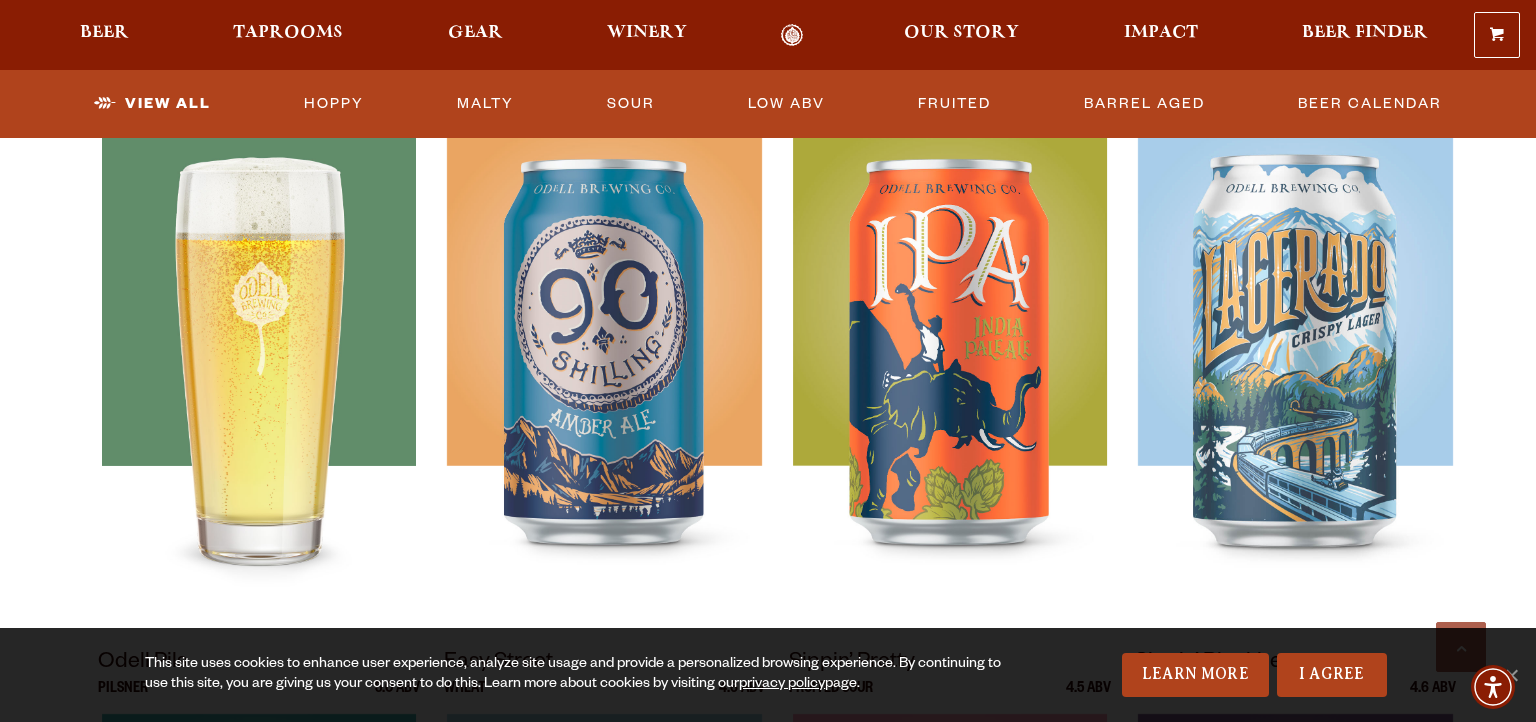 click at bounding box center [259, 372] 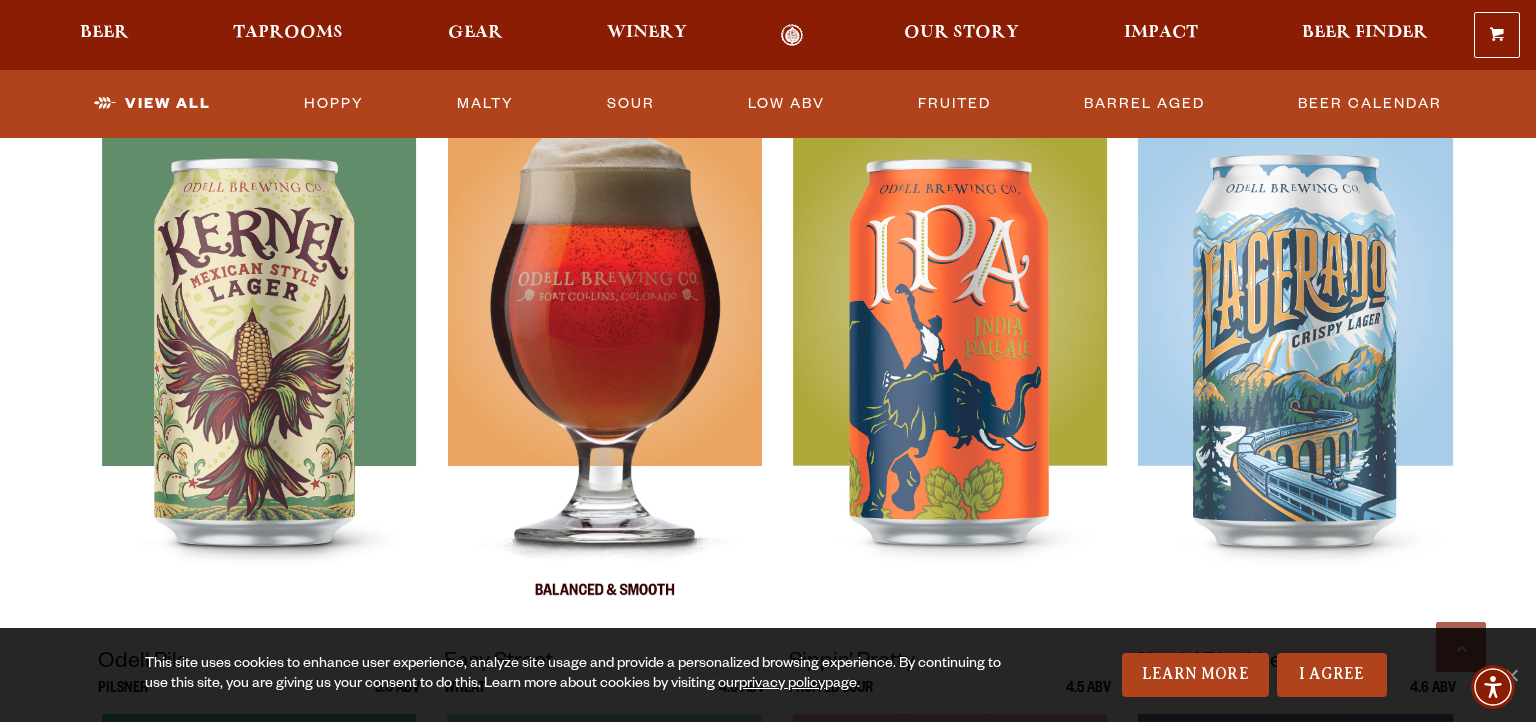 click at bounding box center (604, 372) 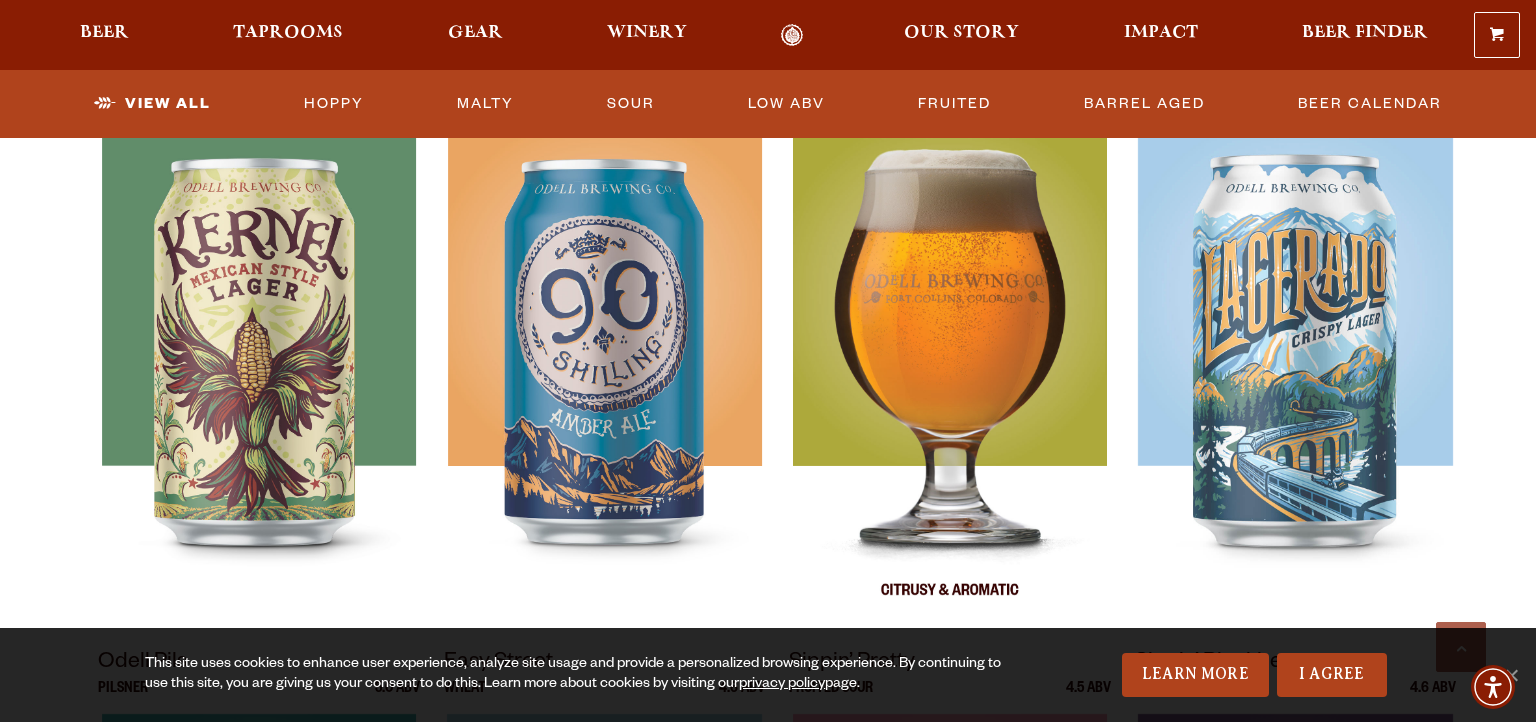click at bounding box center (950, 372) 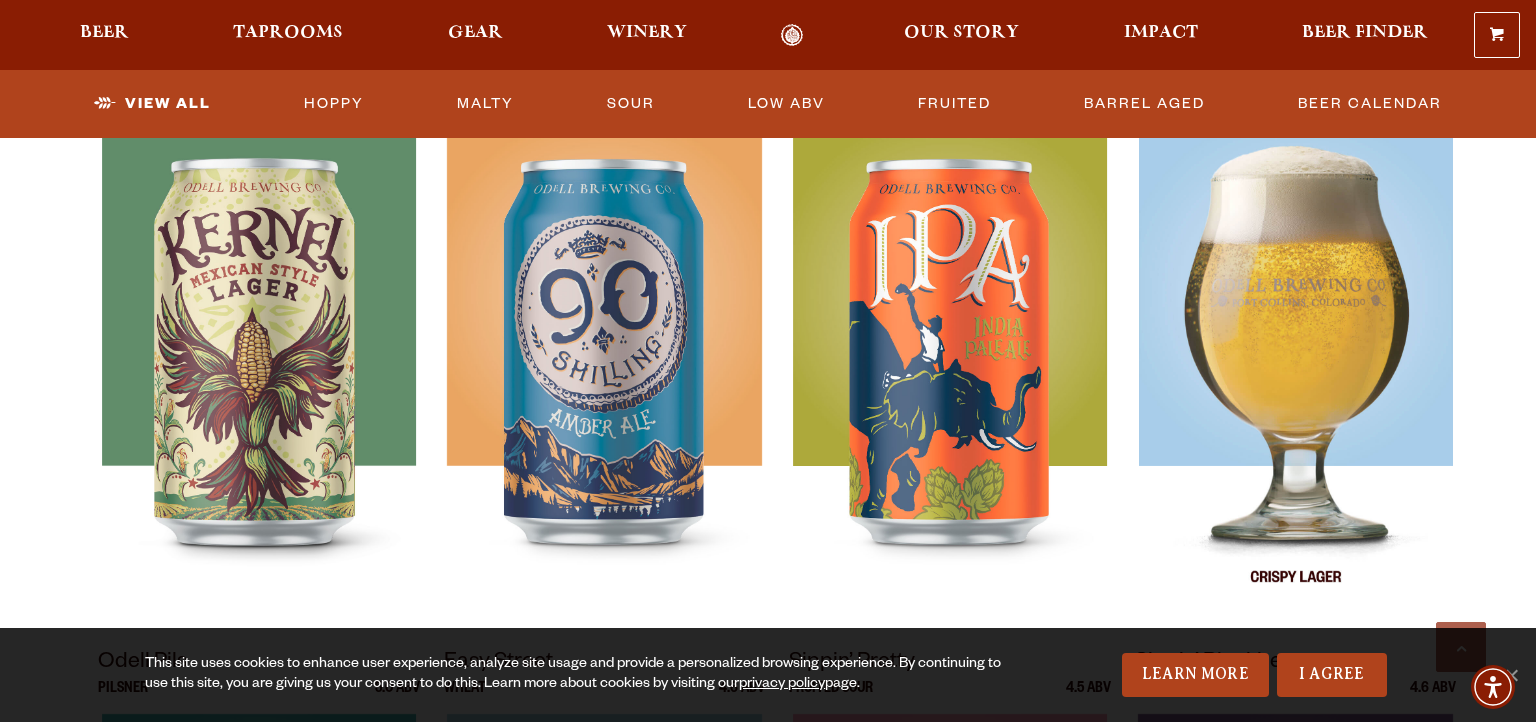 click at bounding box center [1295, 372] 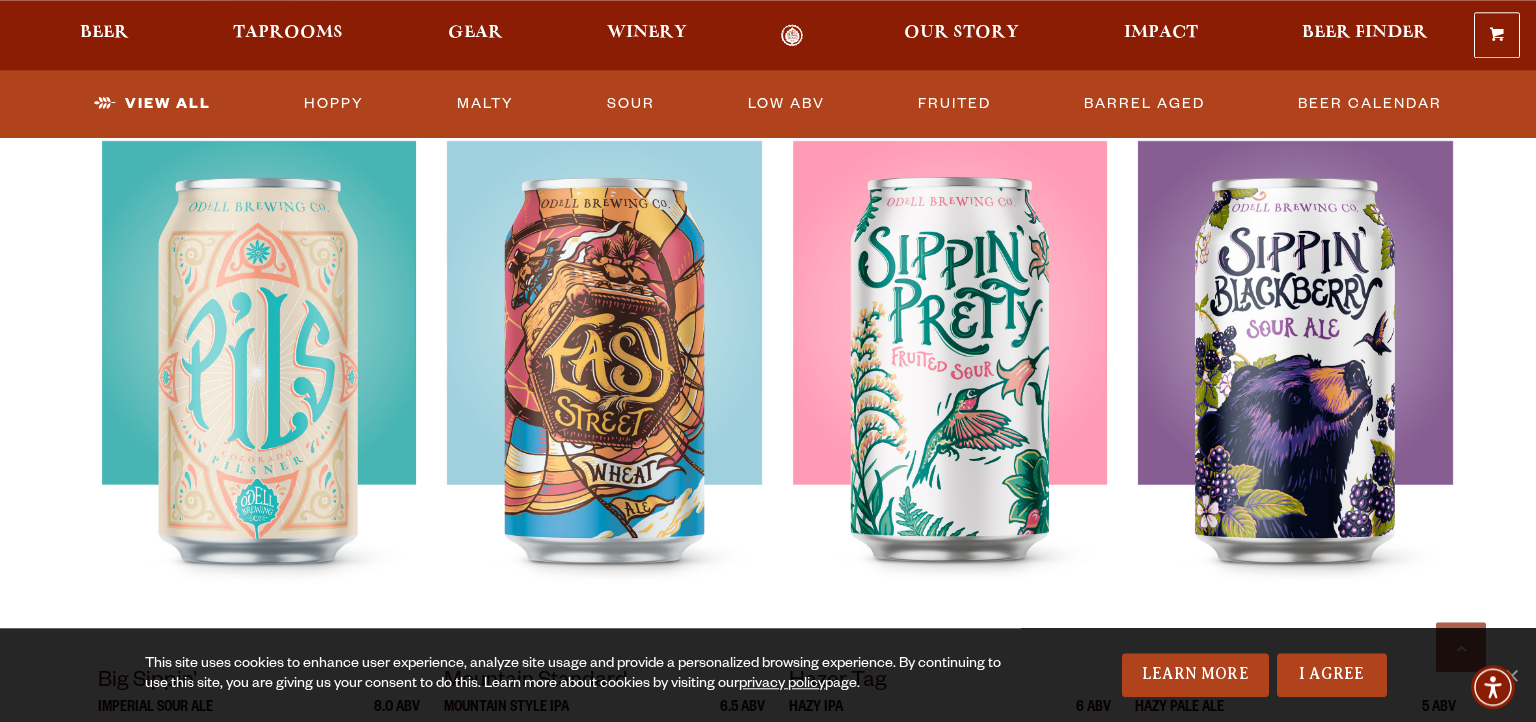 scroll, scrollTop: 1531, scrollLeft: 0, axis: vertical 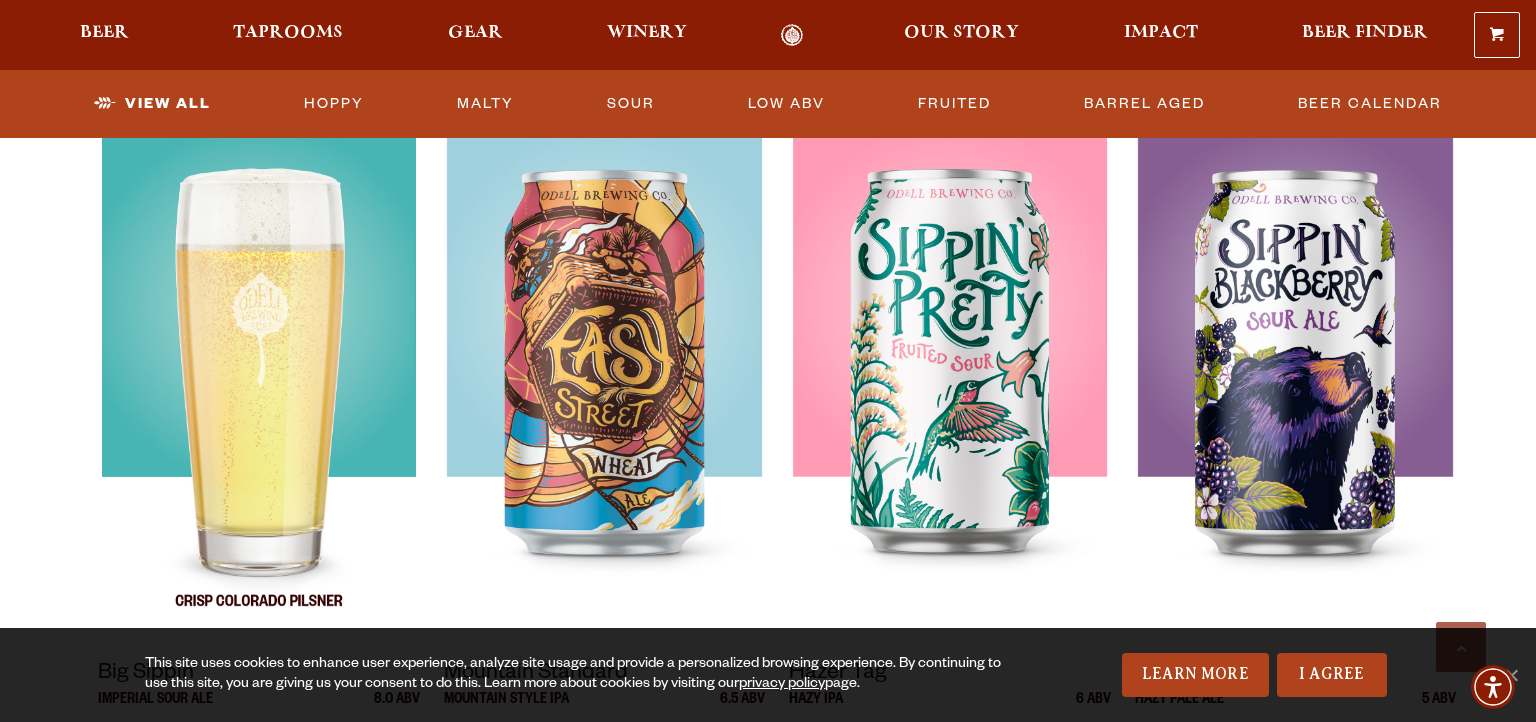 click at bounding box center (259, 383) 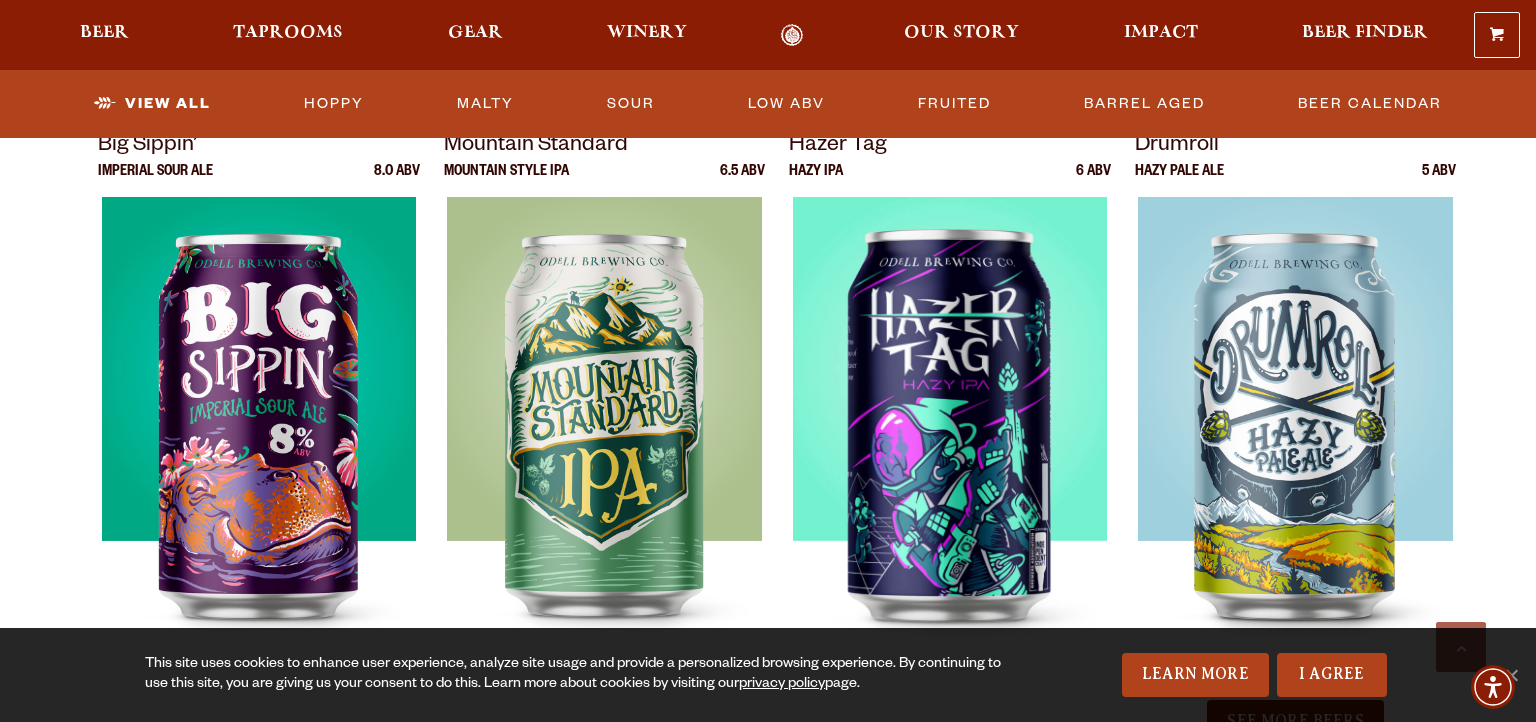 scroll, scrollTop: 2112, scrollLeft: 0, axis: vertical 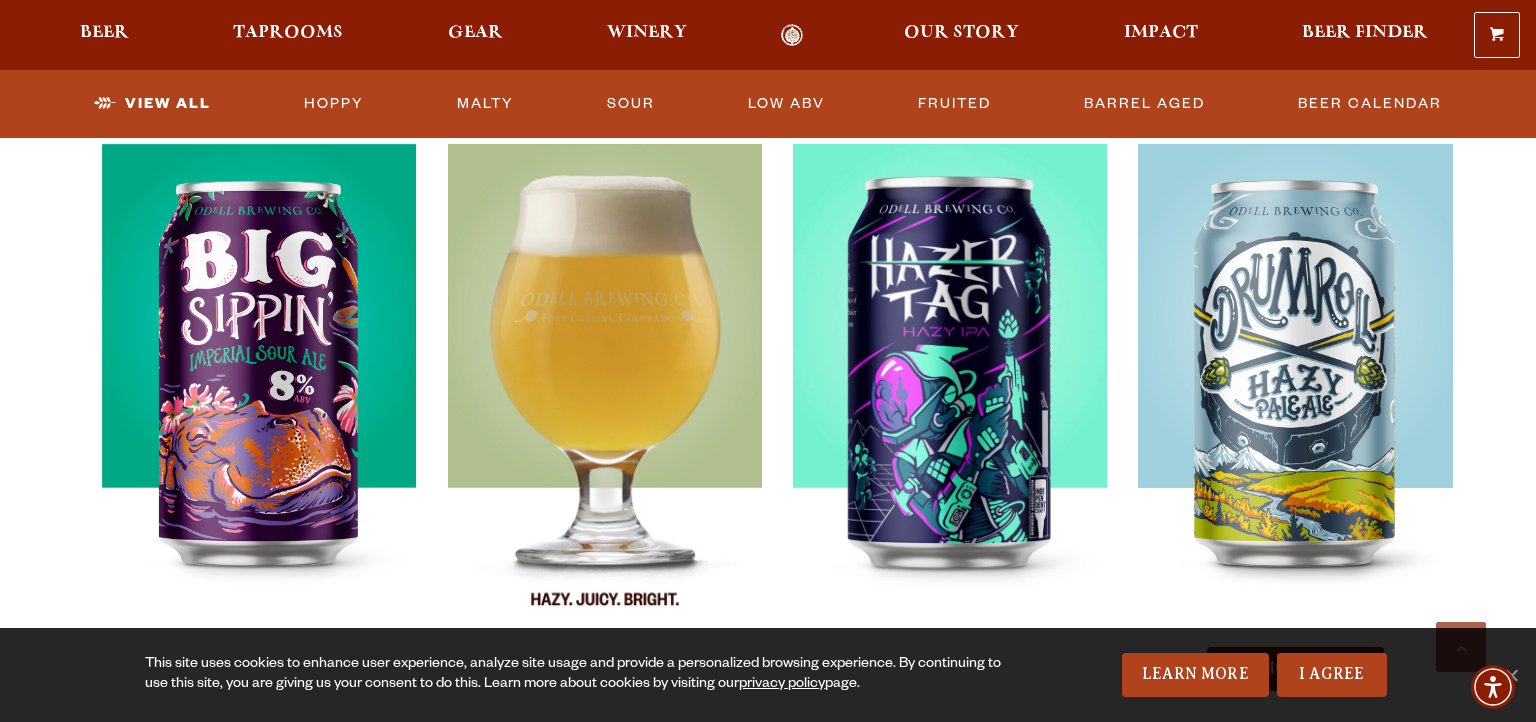 click at bounding box center [604, 394] 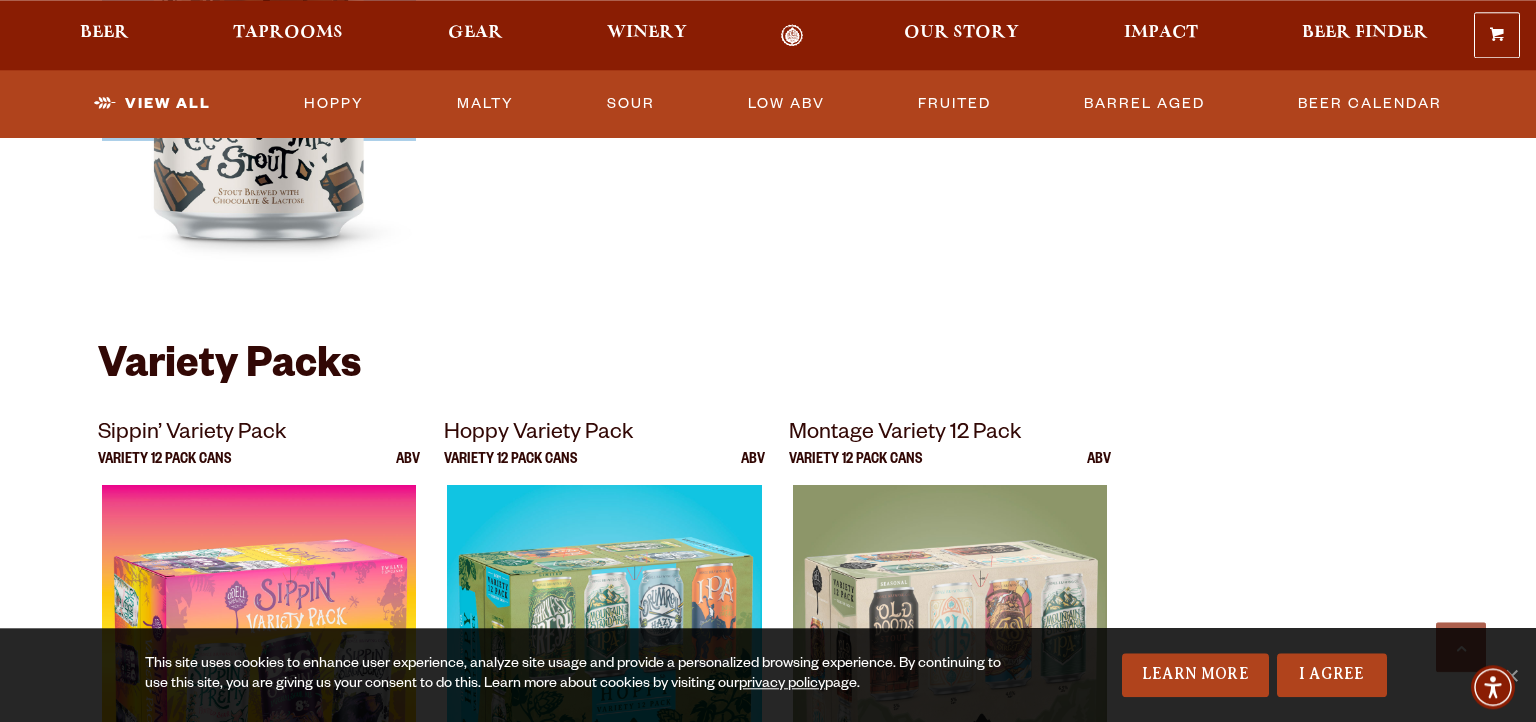 scroll, scrollTop: 3907, scrollLeft: 0, axis: vertical 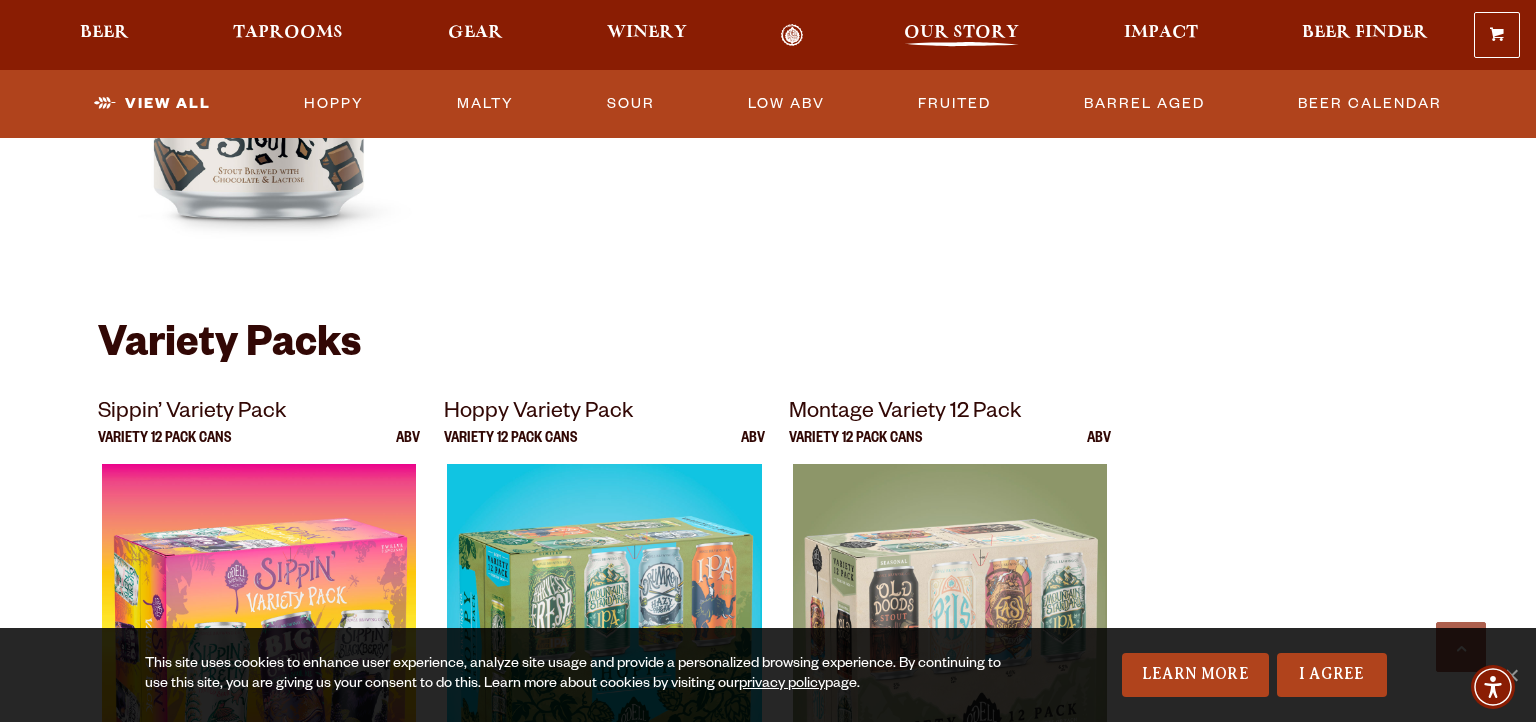 click on "Our Story" at bounding box center (961, 33) 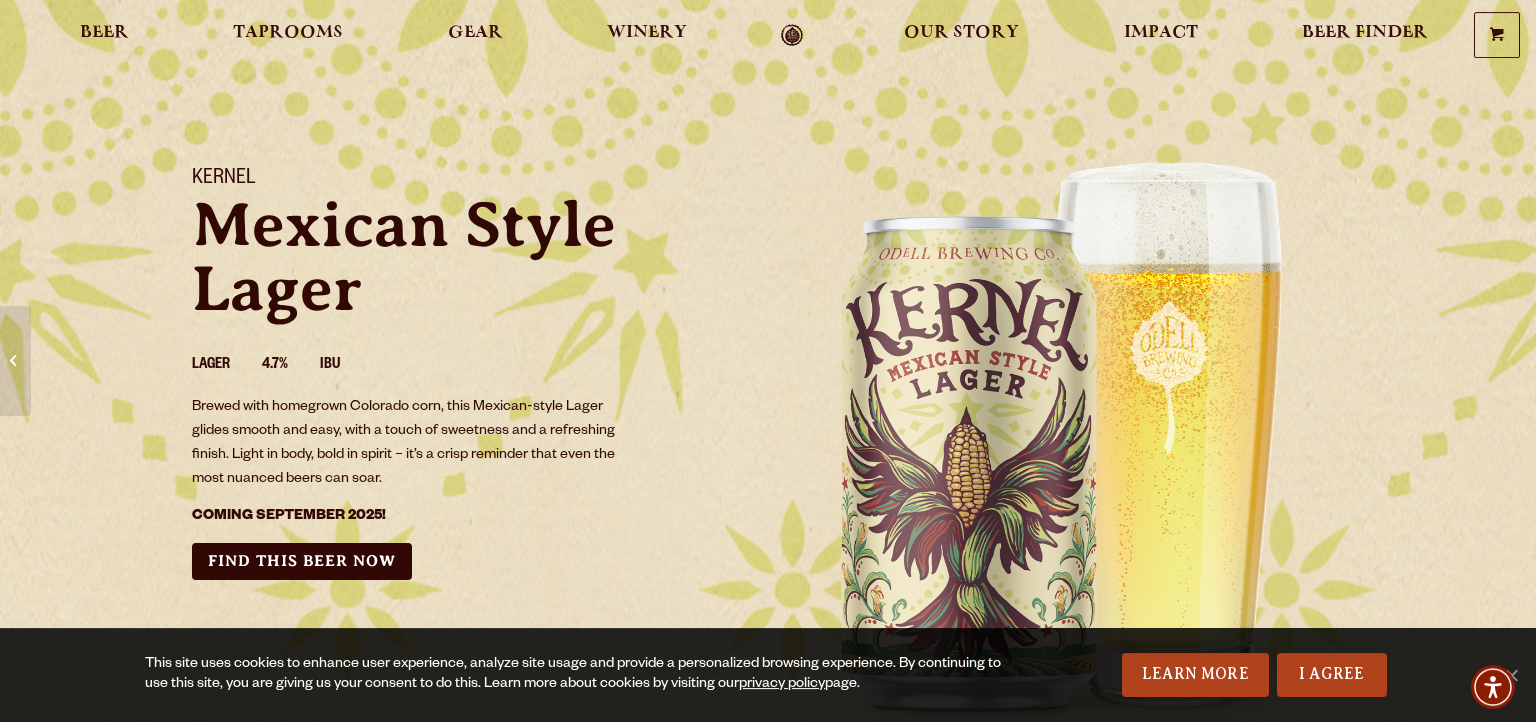 scroll, scrollTop: 0, scrollLeft: 0, axis: both 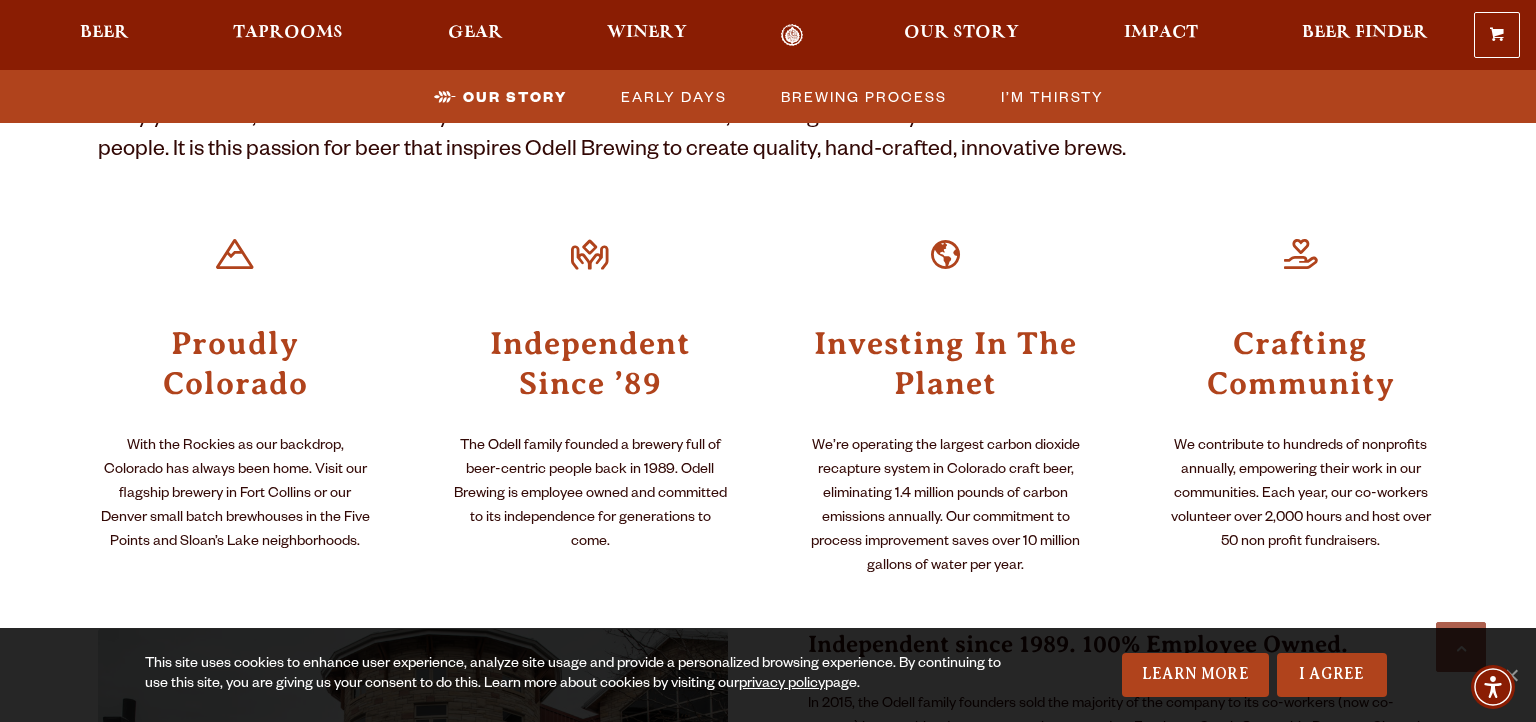 click on "Our Story" at bounding box center [961, 33] 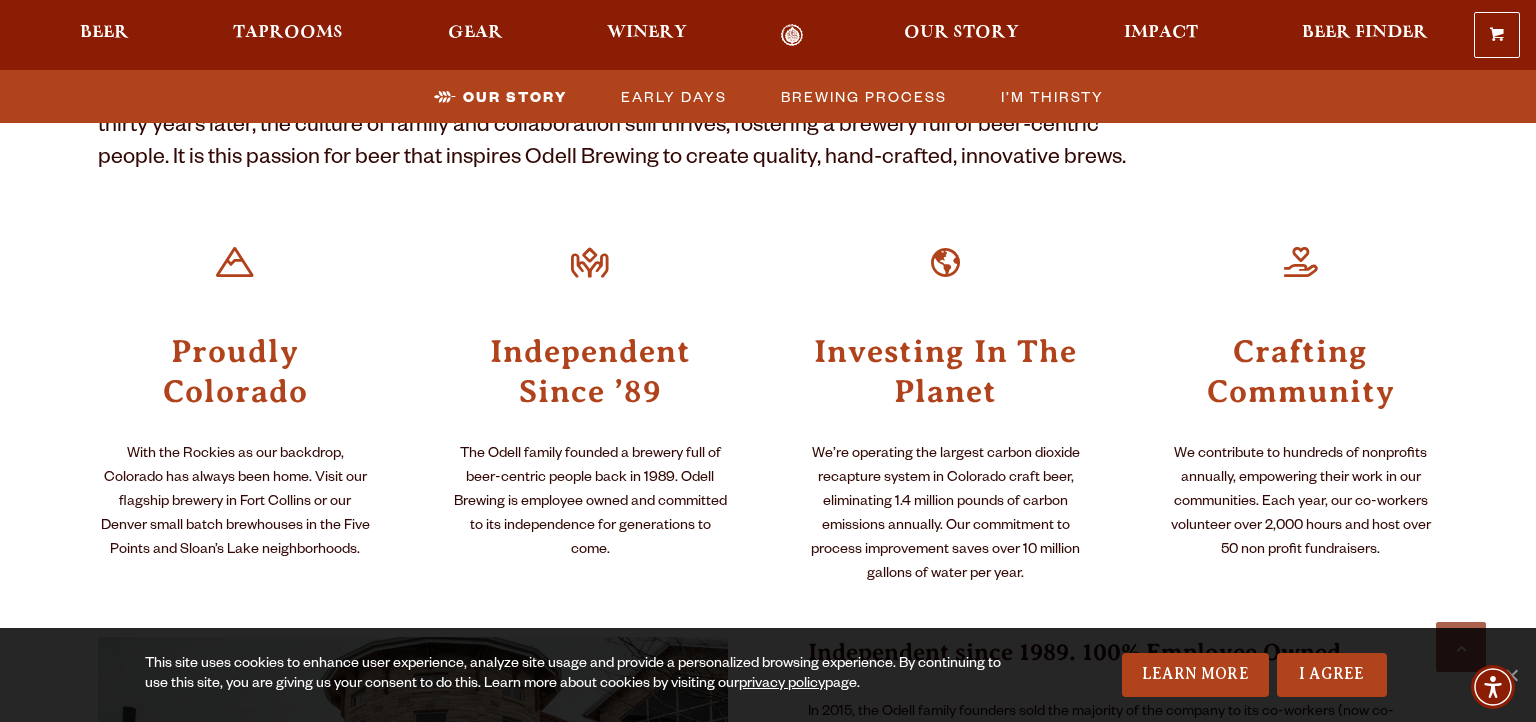 click on "Our Story" at bounding box center (961, 33) 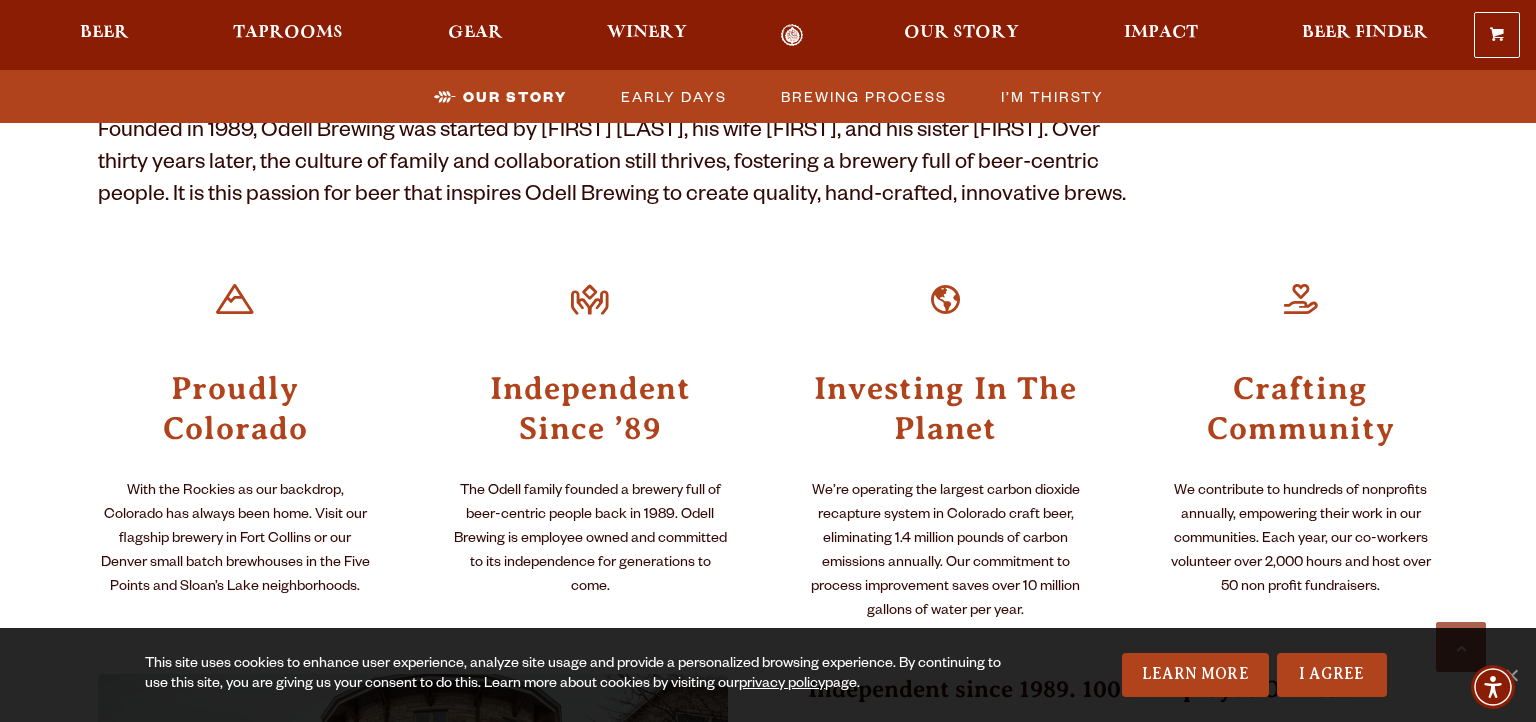 click on "Our Story" at bounding box center [961, 33] 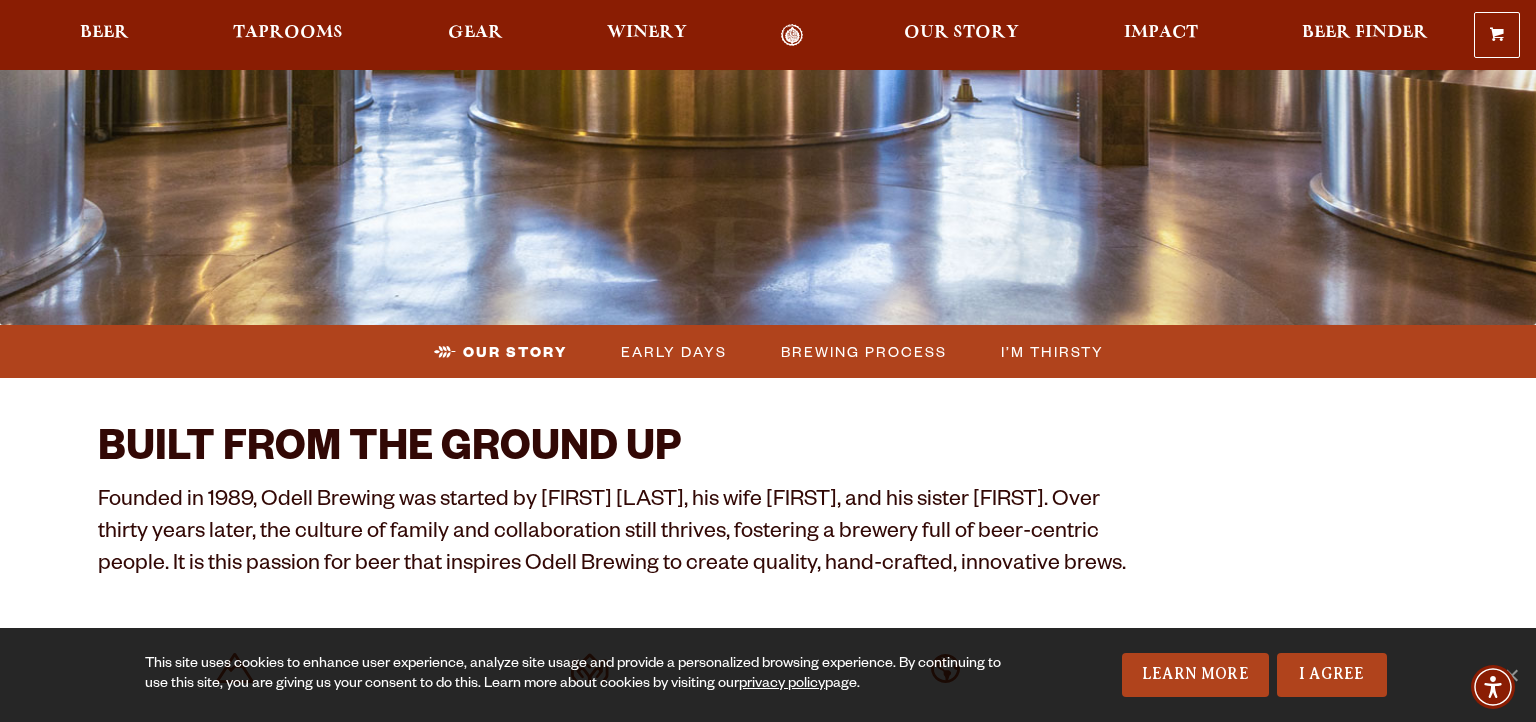 click on "Our Story" at bounding box center [961, 33] 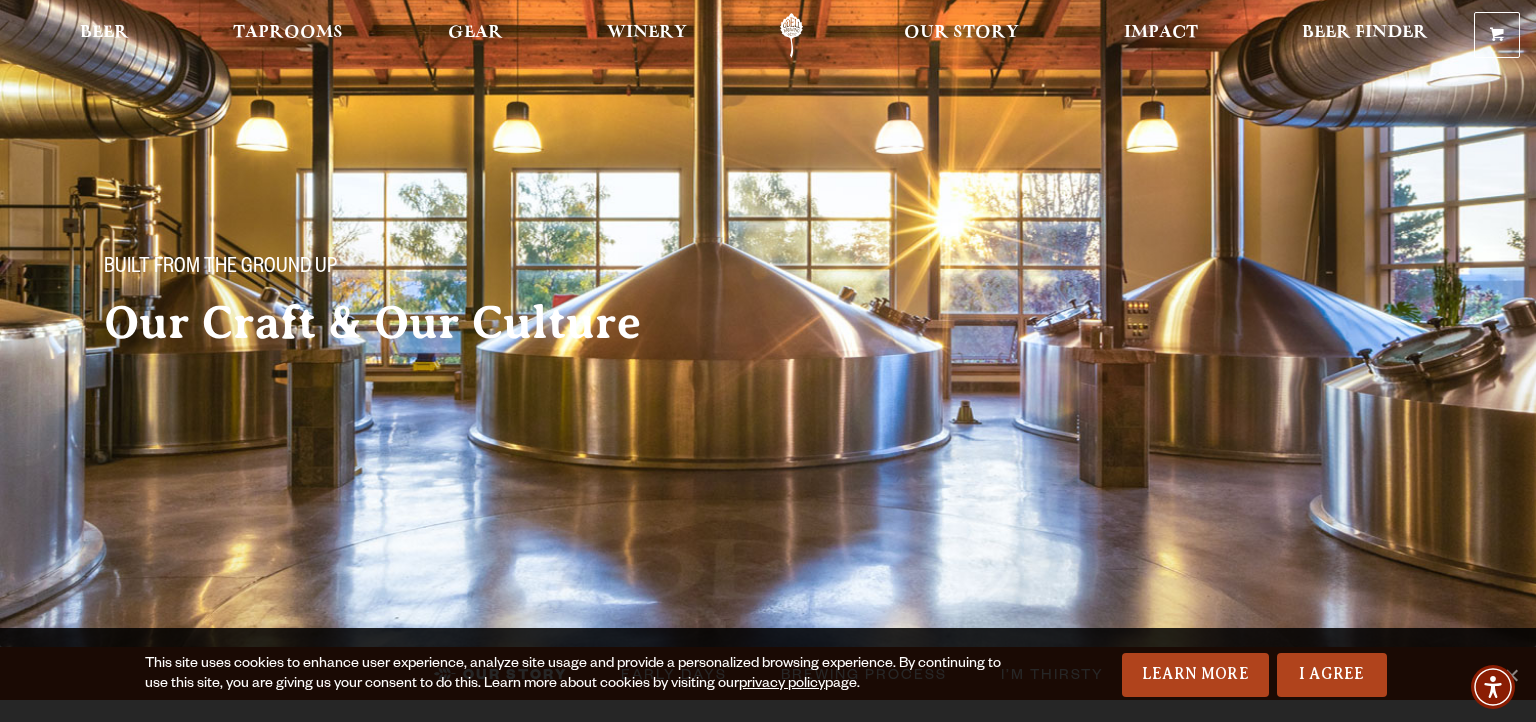 scroll, scrollTop: 0, scrollLeft: 0, axis: both 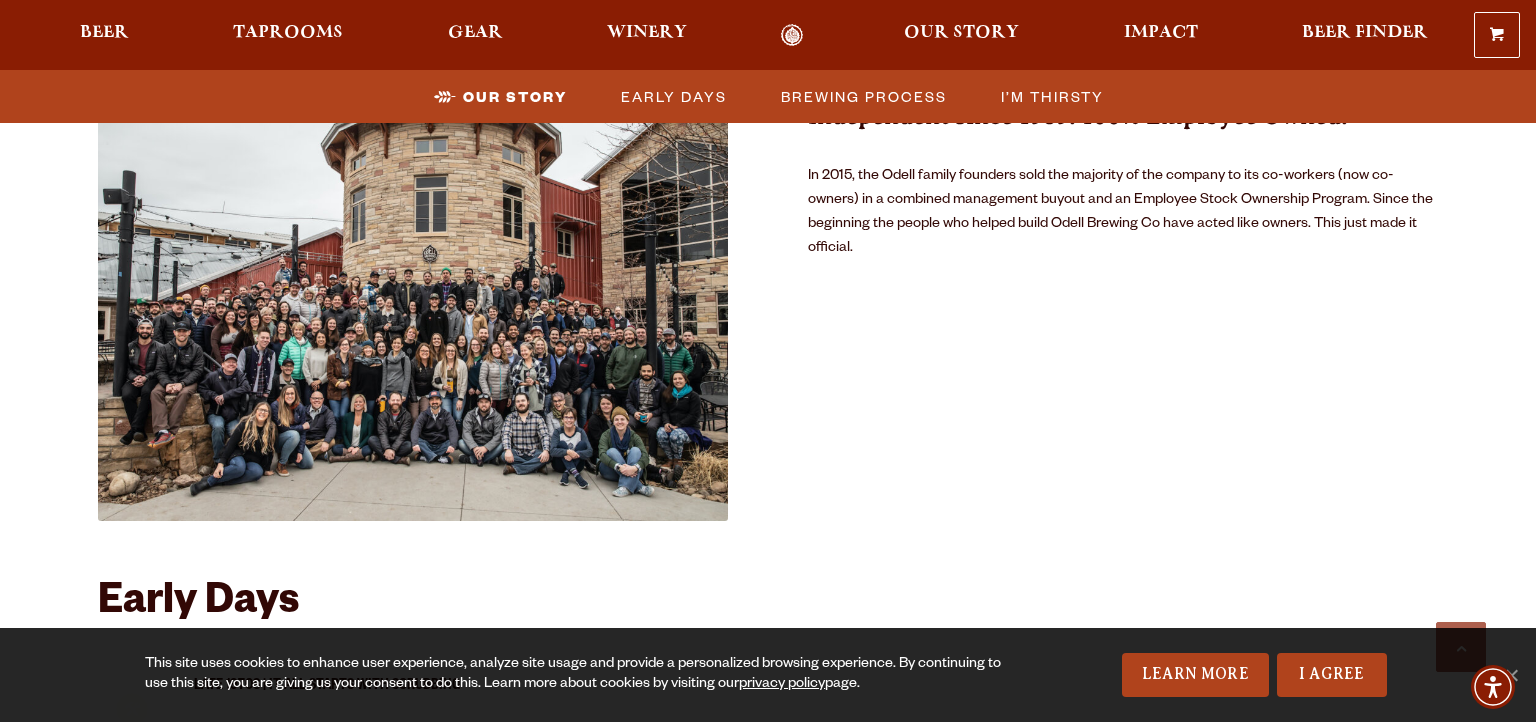 click on "Our Story" at bounding box center [961, 33] 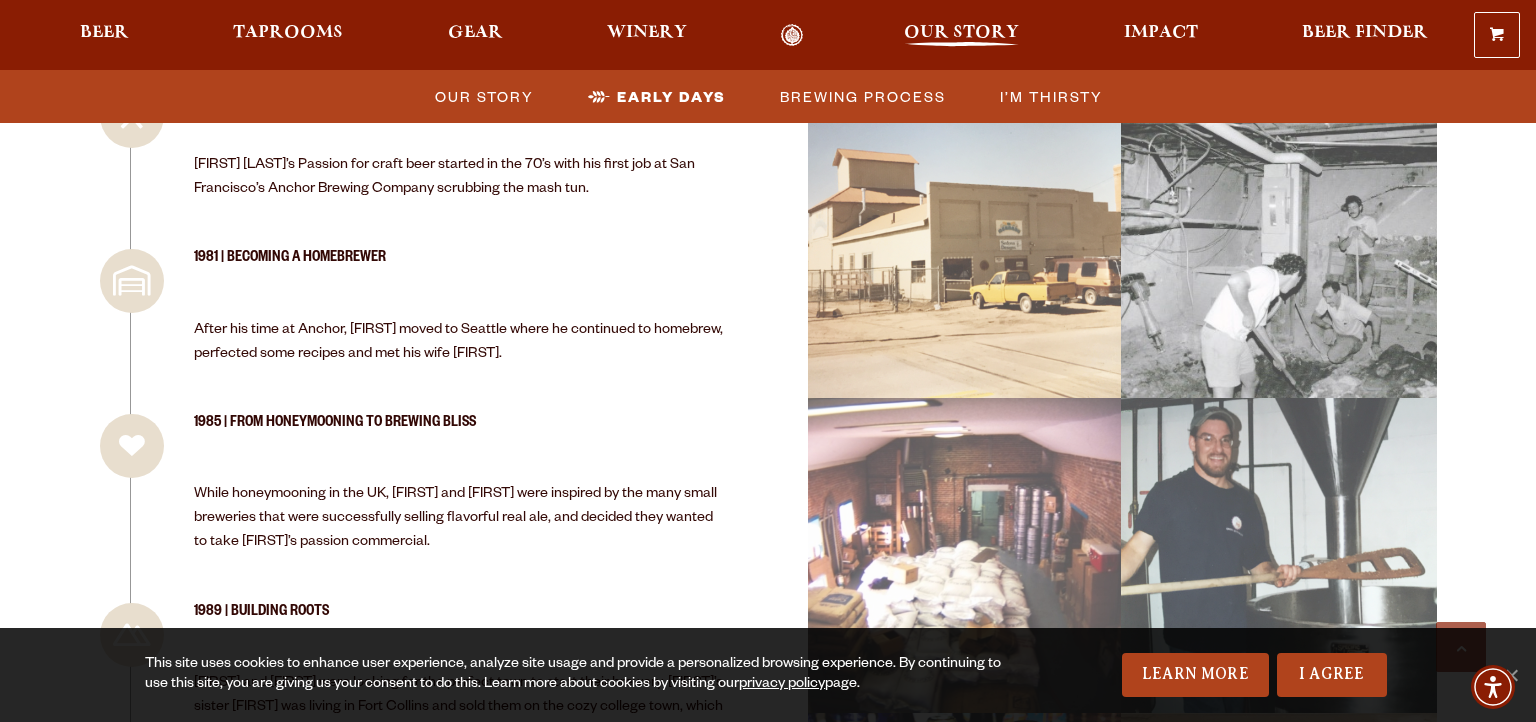 scroll, scrollTop: 1808, scrollLeft: 0, axis: vertical 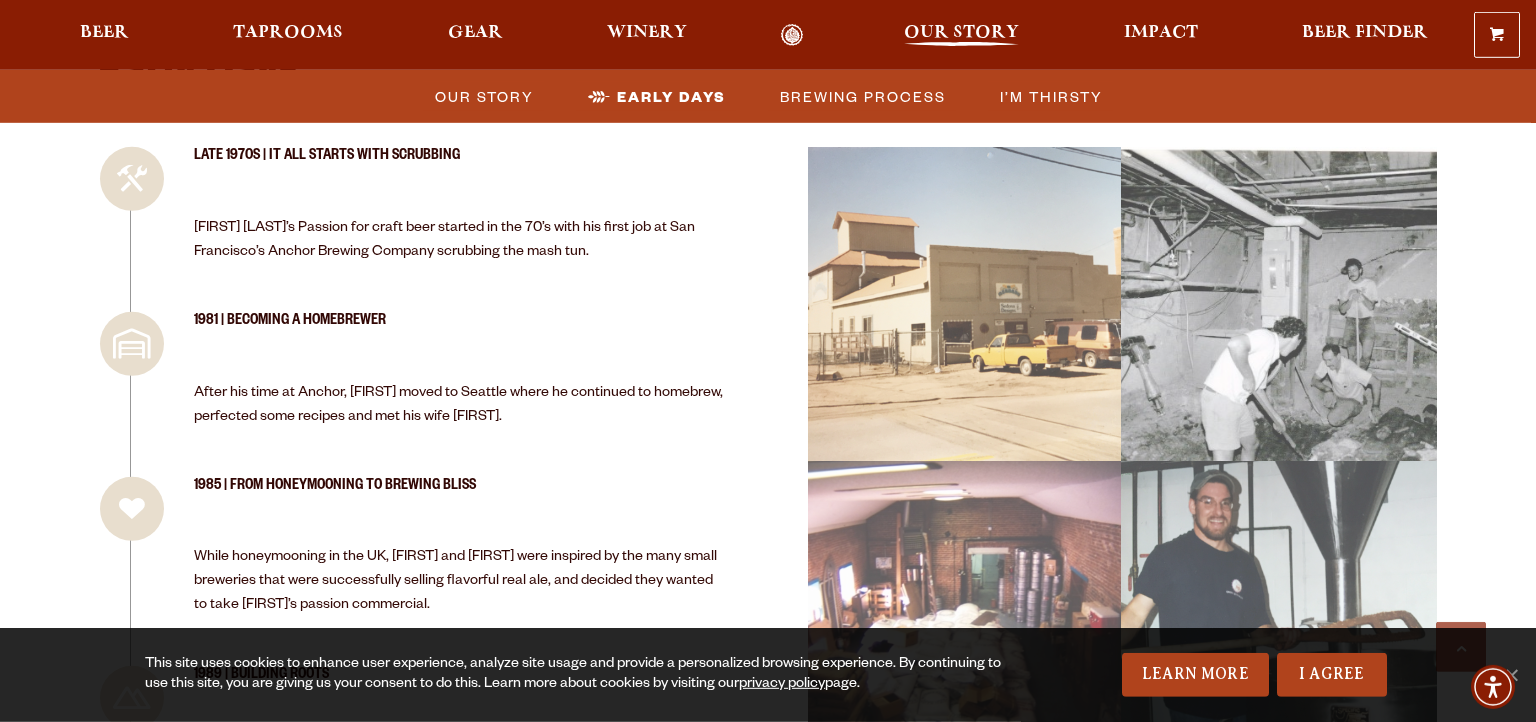 click on "Our Story" at bounding box center [961, 33] 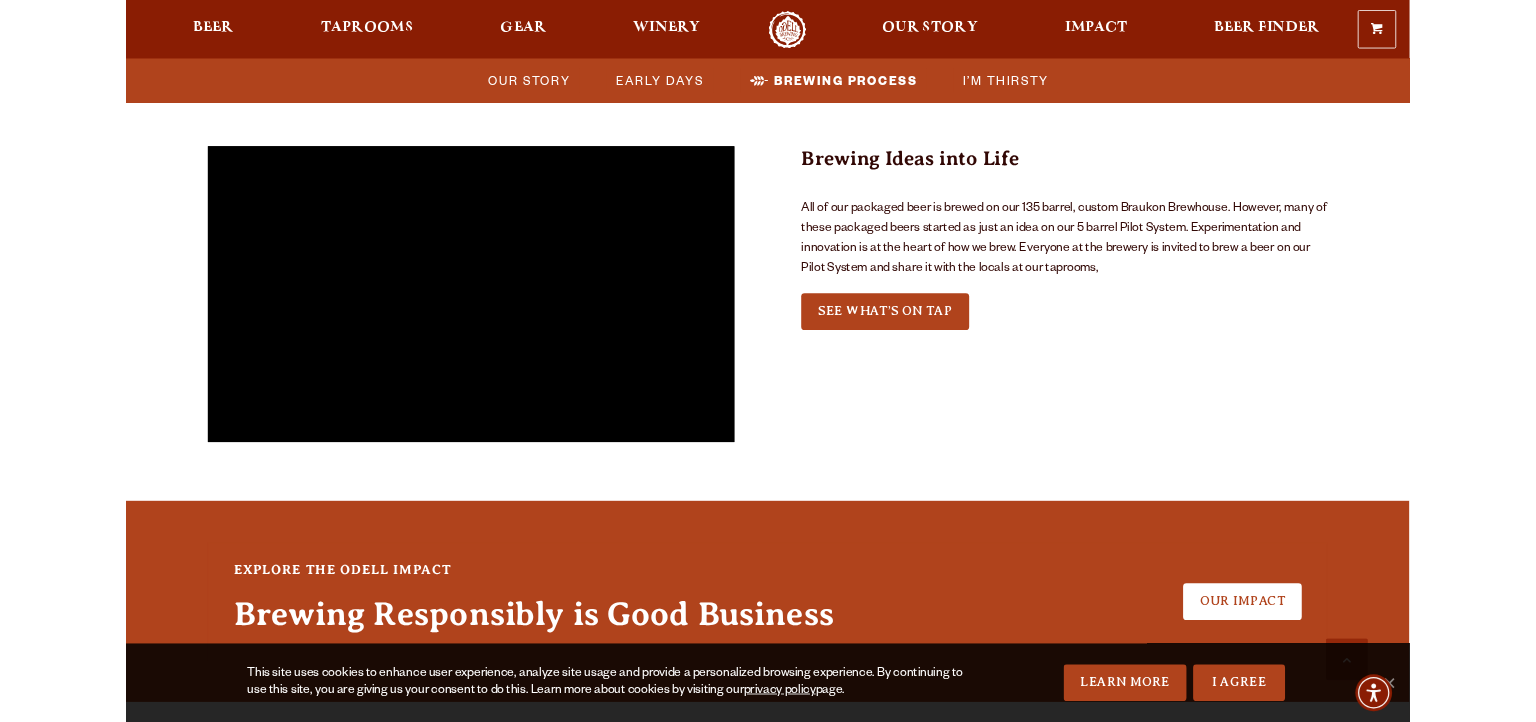 scroll, scrollTop: 4514, scrollLeft: 0, axis: vertical 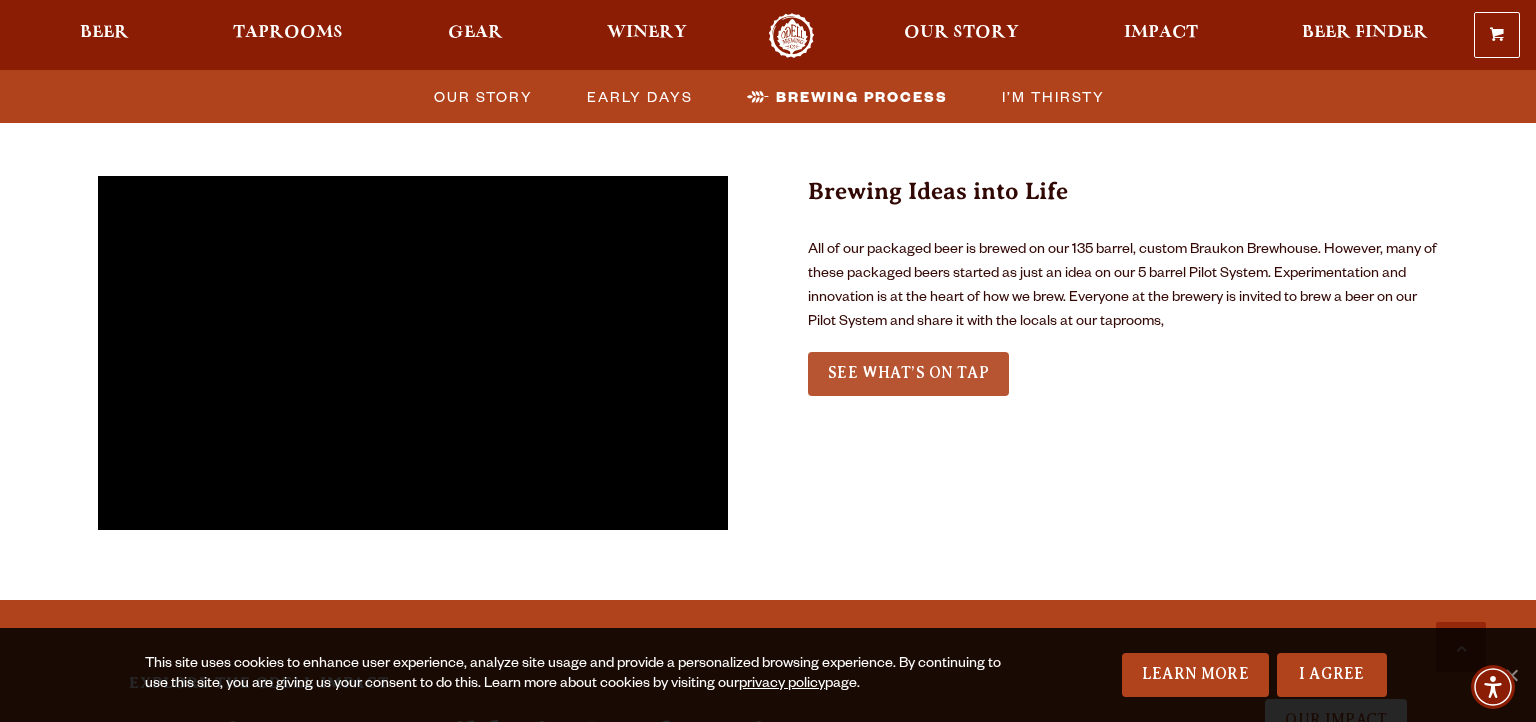 click on "See What’s on tap" at bounding box center (908, 373) 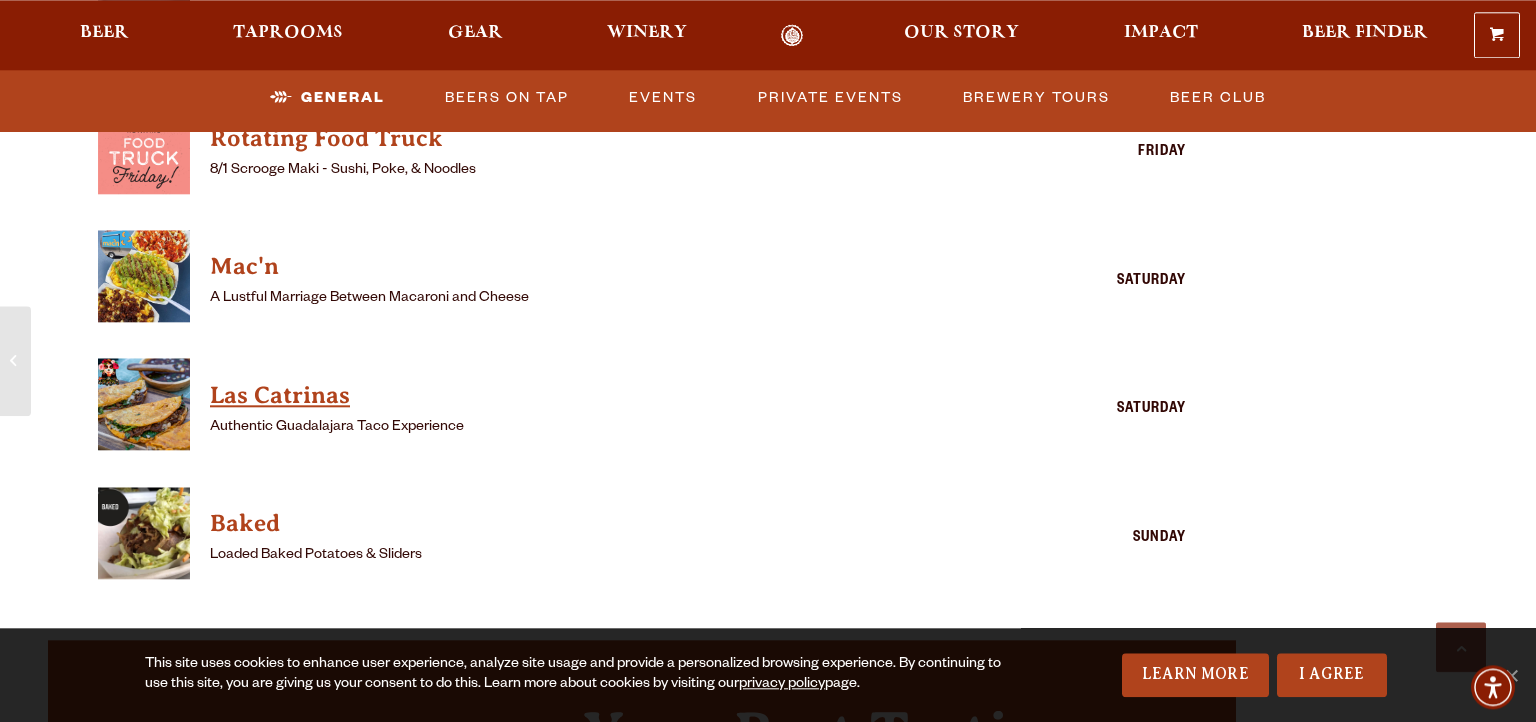 scroll, scrollTop: 2692, scrollLeft: 0, axis: vertical 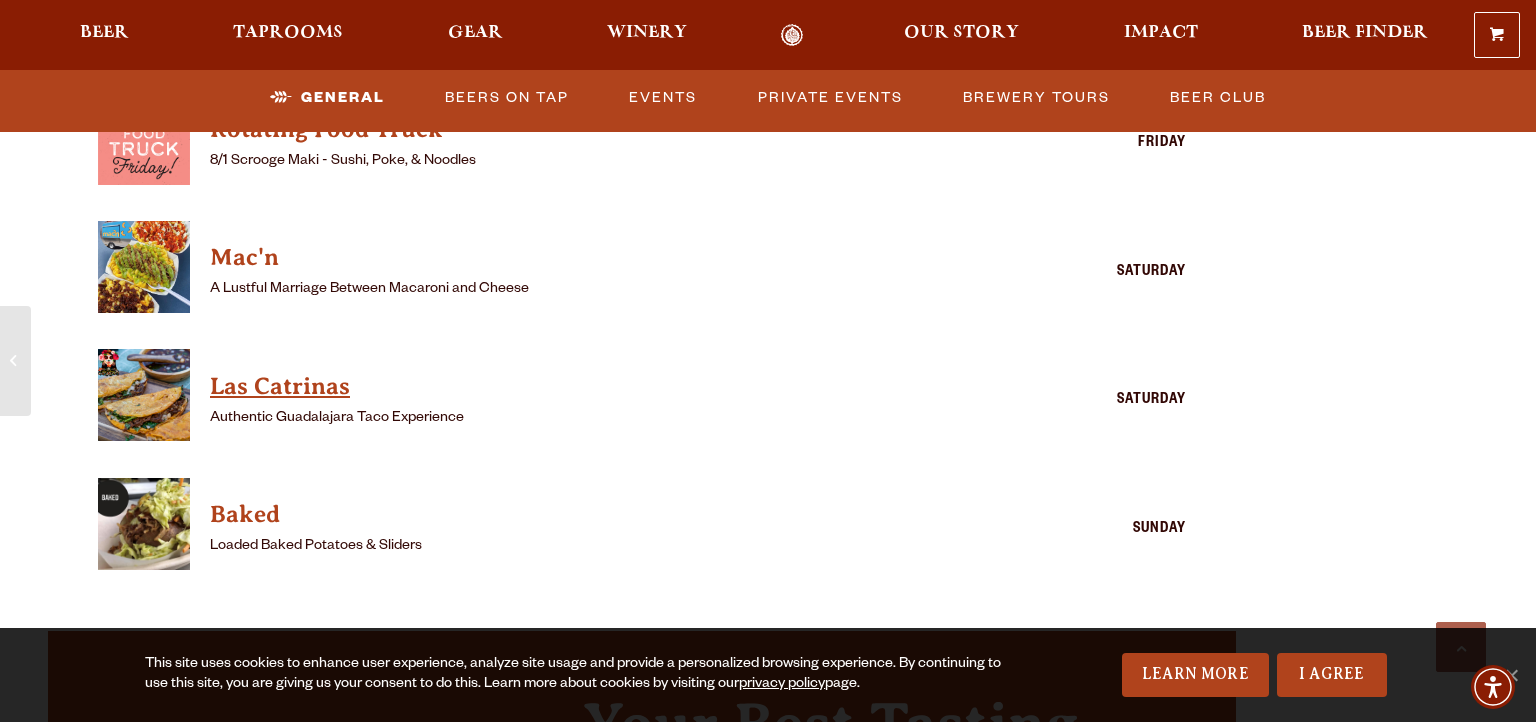 click on "Las Catrinas" at bounding box center (613, 387) 